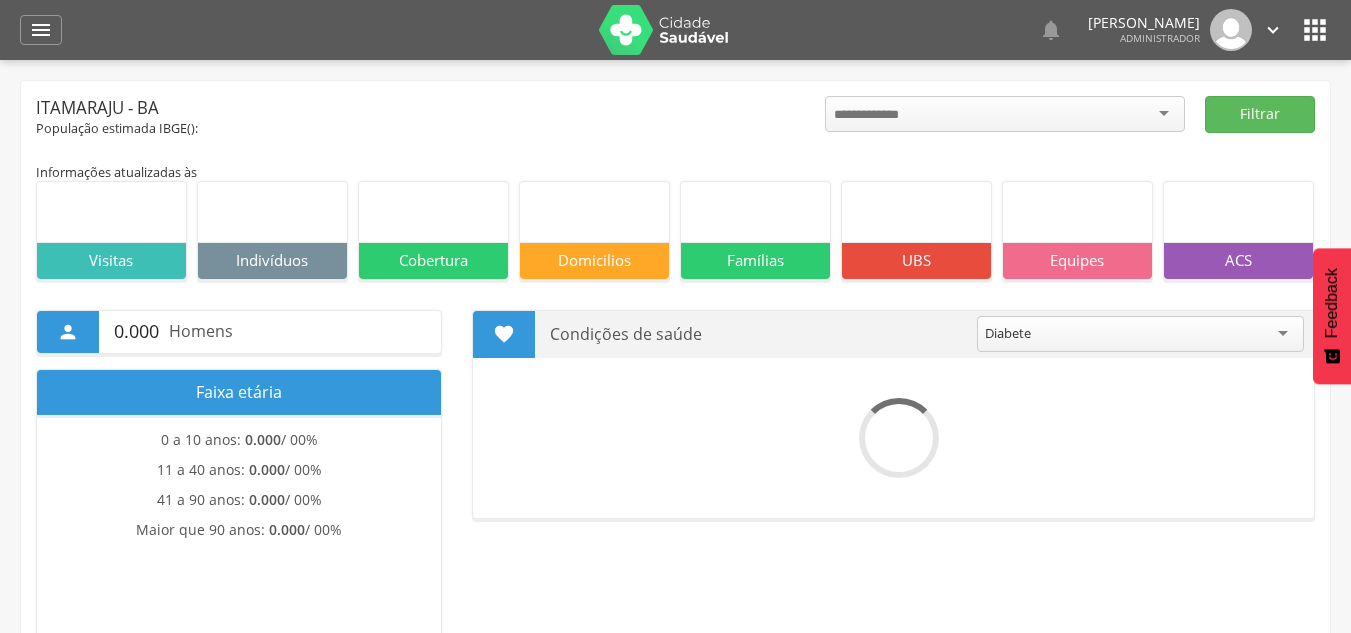 click on "" at bounding box center (41, 30) 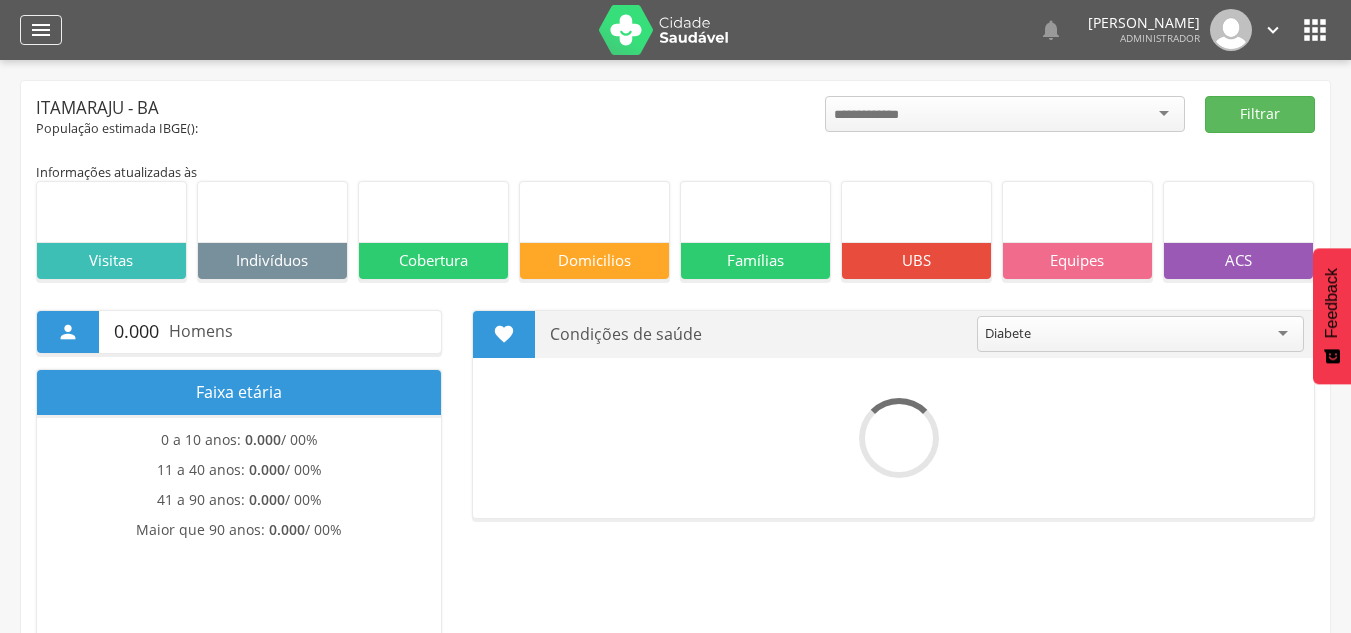 scroll, scrollTop: 0, scrollLeft: 0, axis: both 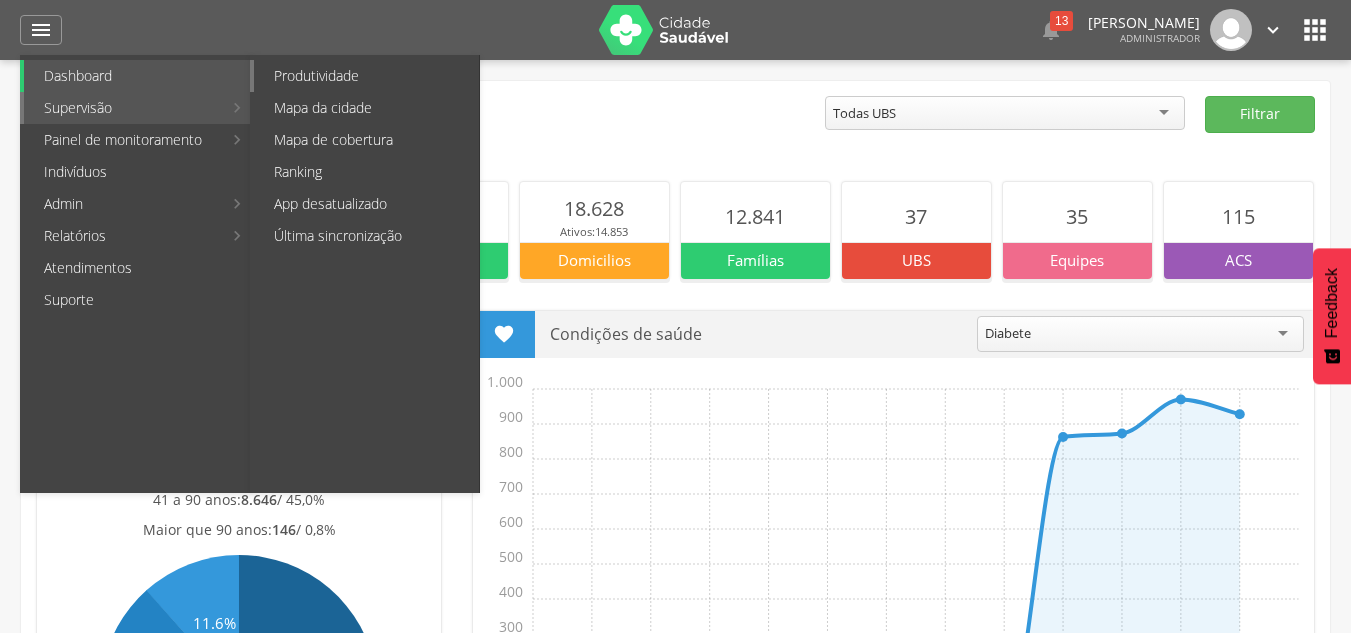 click on "Produtividade" at bounding box center (366, 76) 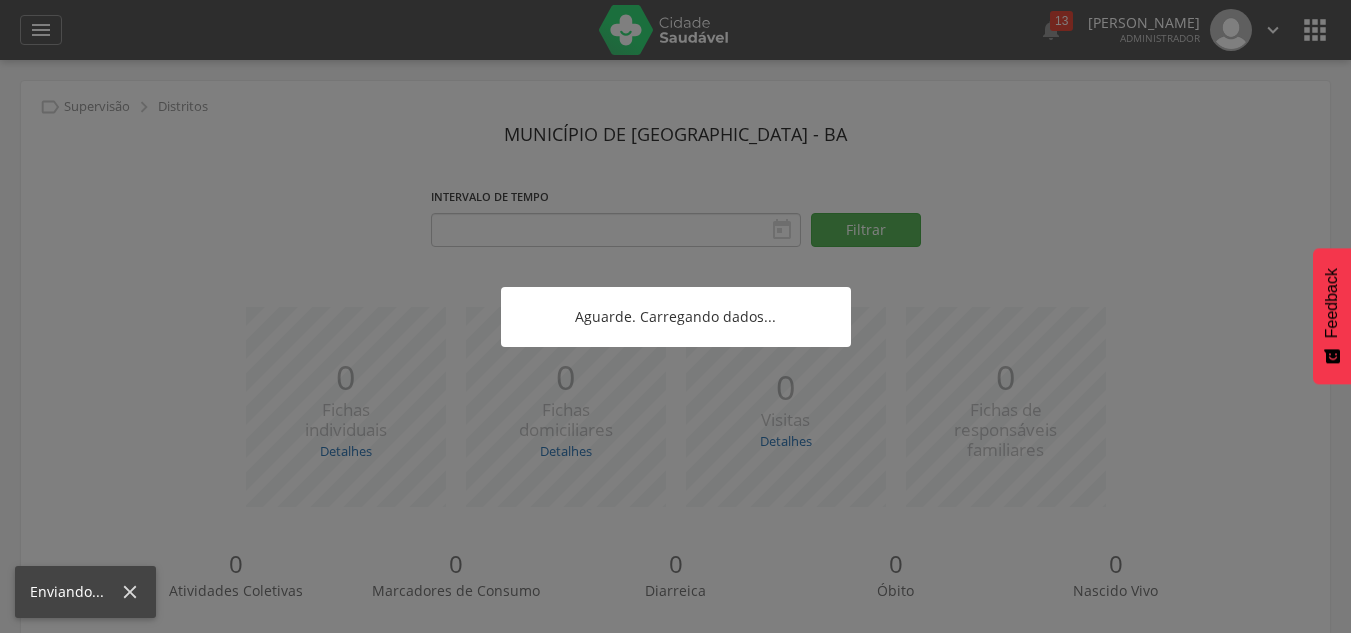 type on "**********" 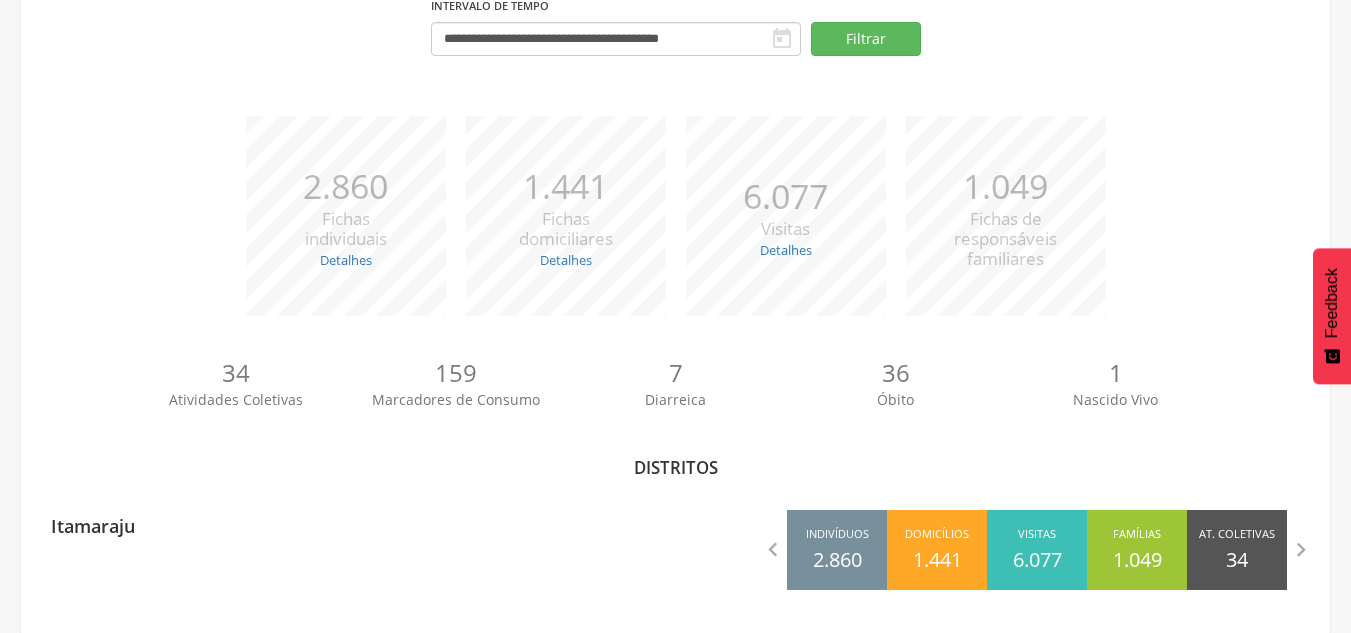 scroll, scrollTop: 194, scrollLeft: 0, axis: vertical 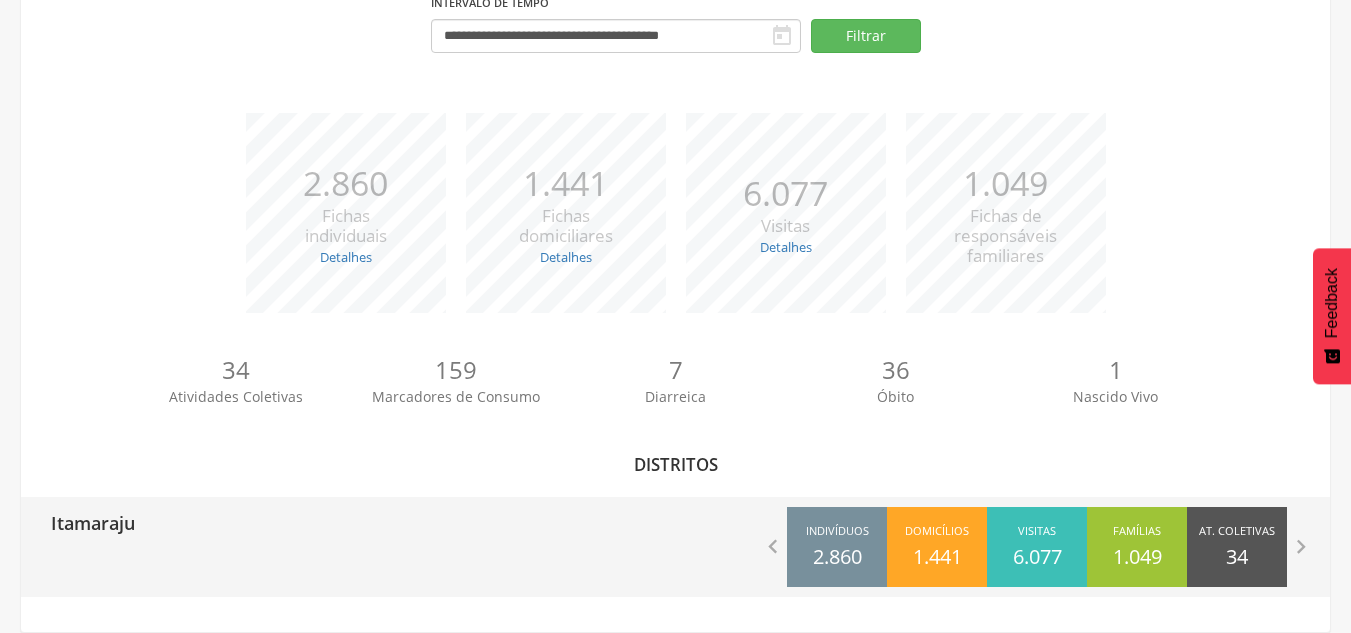 click on "Itamaraju" at bounding box center [348, 522] 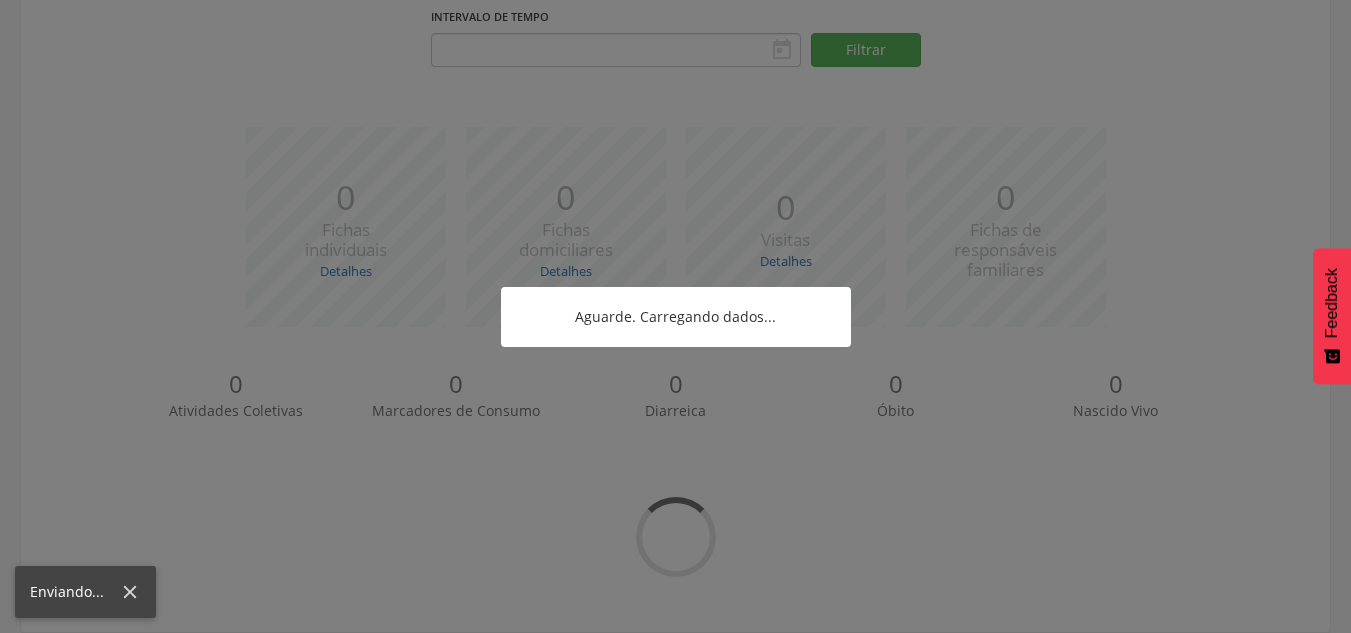 type on "**********" 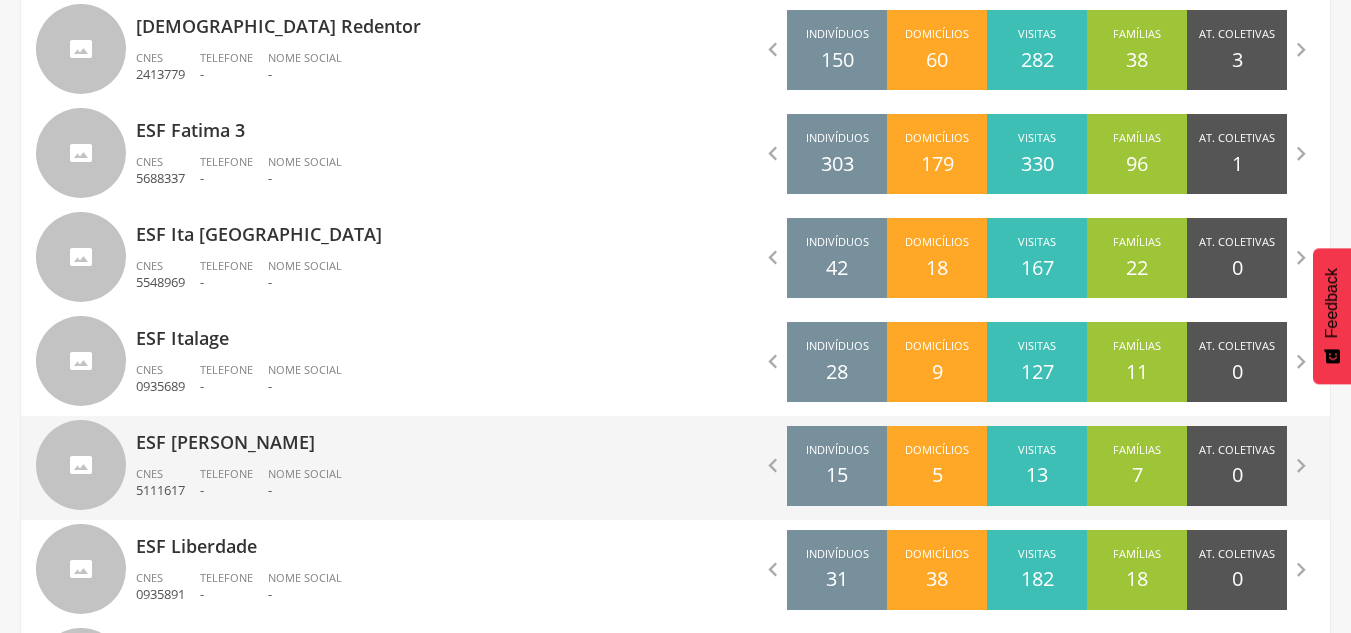 scroll, scrollTop: 2194, scrollLeft: 0, axis: vertical 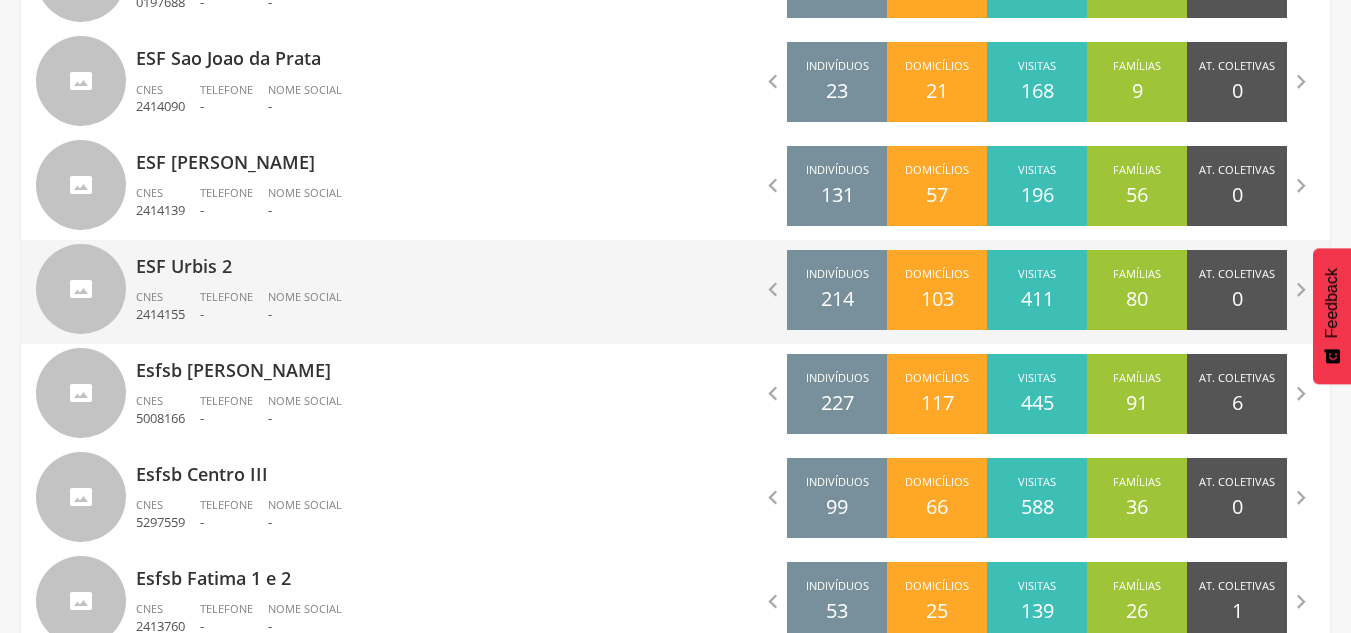click on "ESF Urbis 2 CNES 2414155 Telefone - Nome Social -" at bounding box center (398, 292) 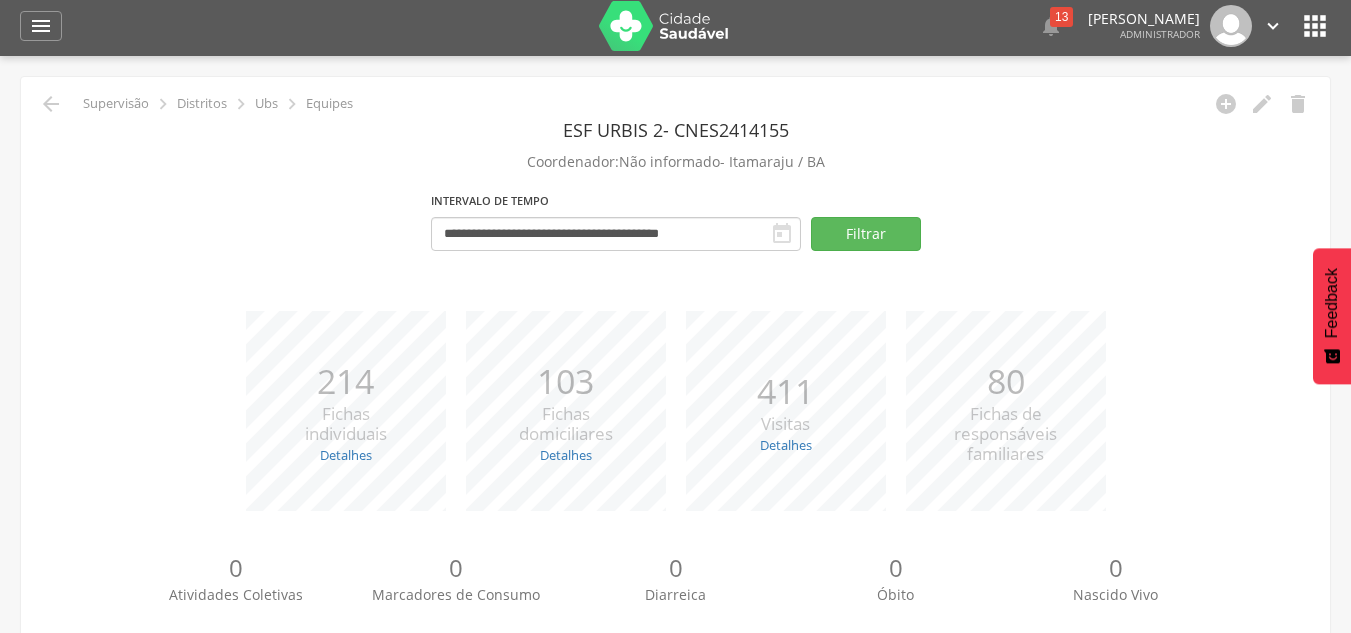 scroll, scrollTop: 0, scrollLeft: 0, axis: both 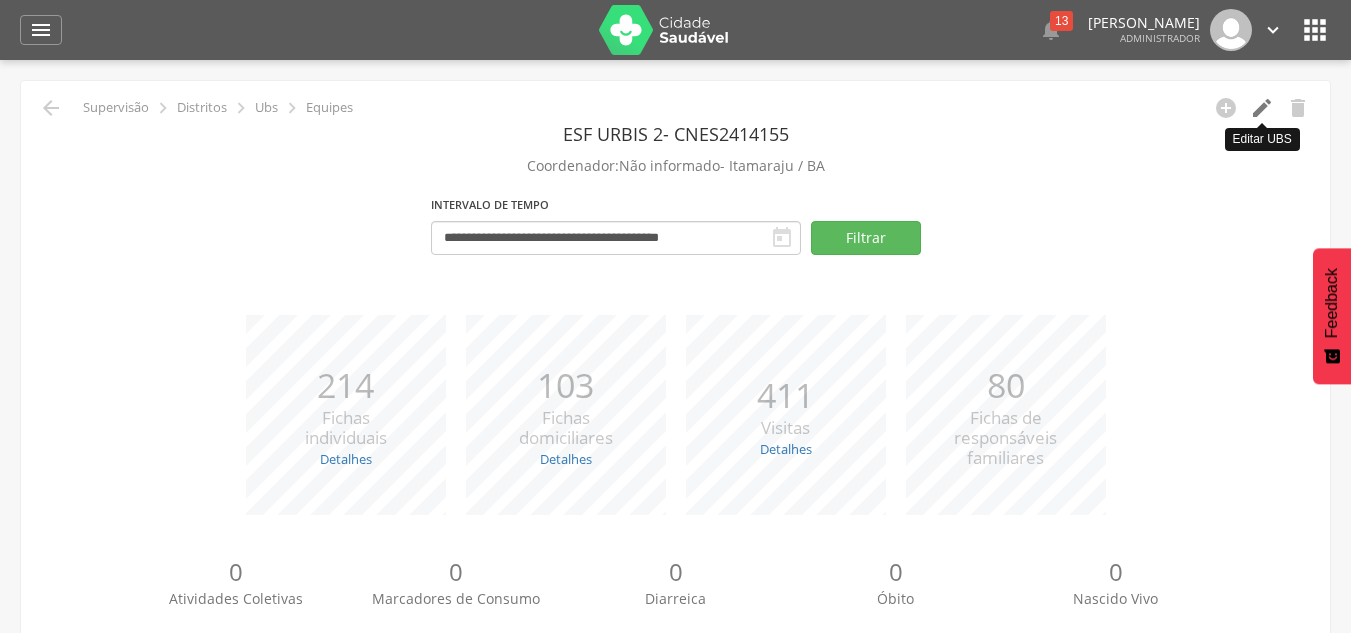 click on "" at bounding box center [1262, 108] 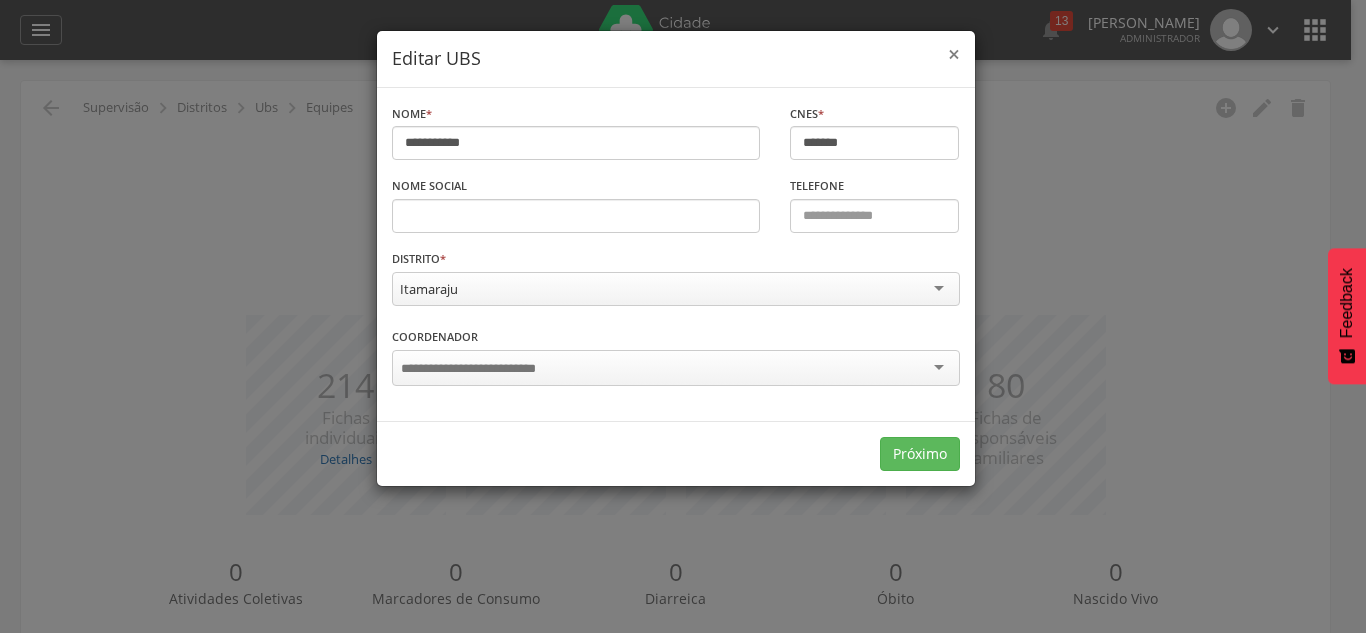 click on "×" at bounding box center (954, 54) 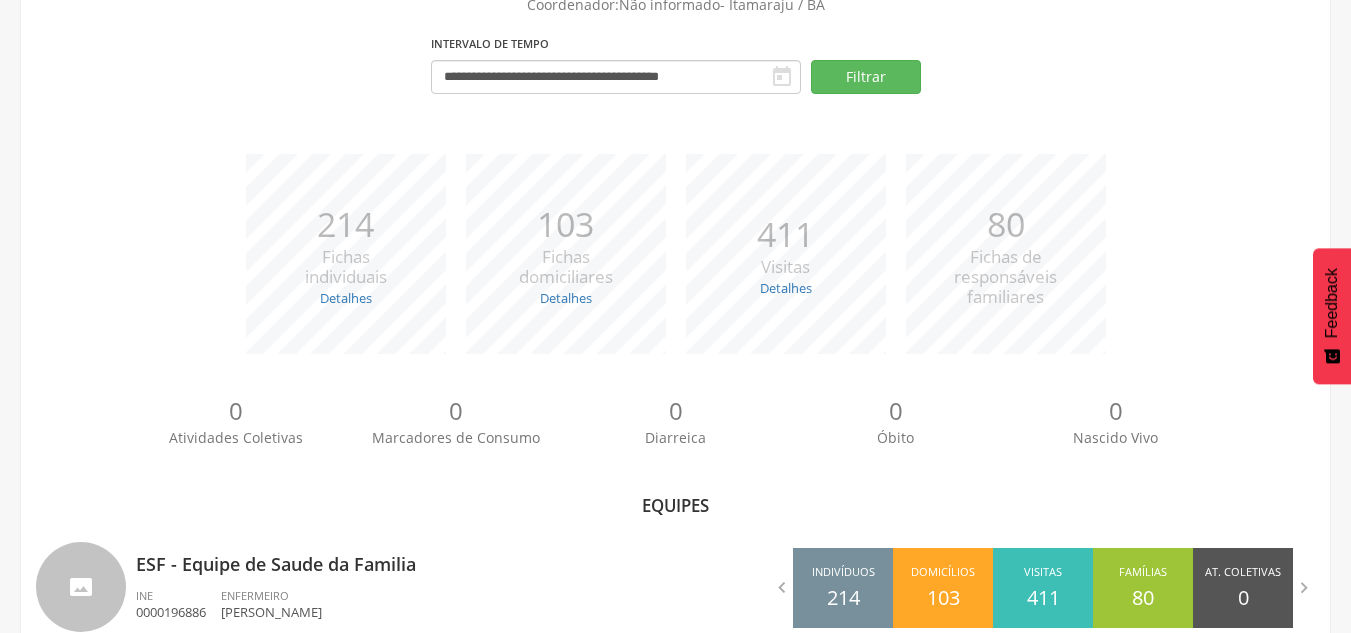 scroll, scrollTop: 0, scrollLeft: 0, axis: both 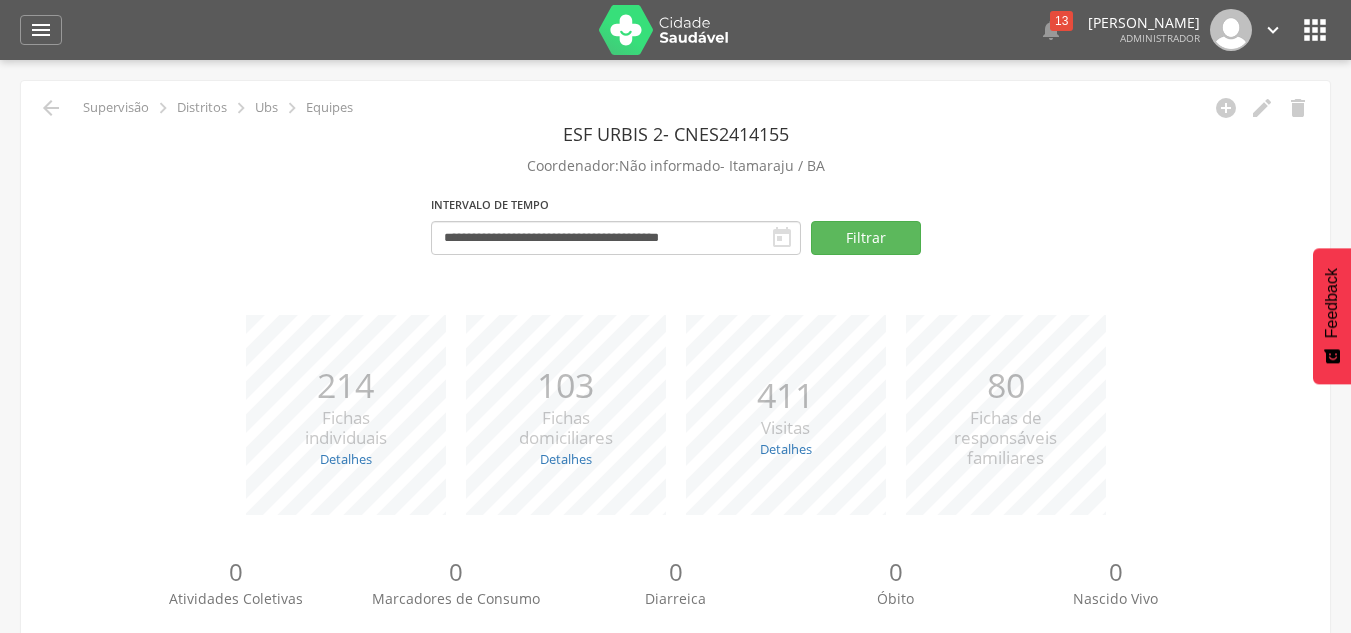 click at bounding box center (664, 30) 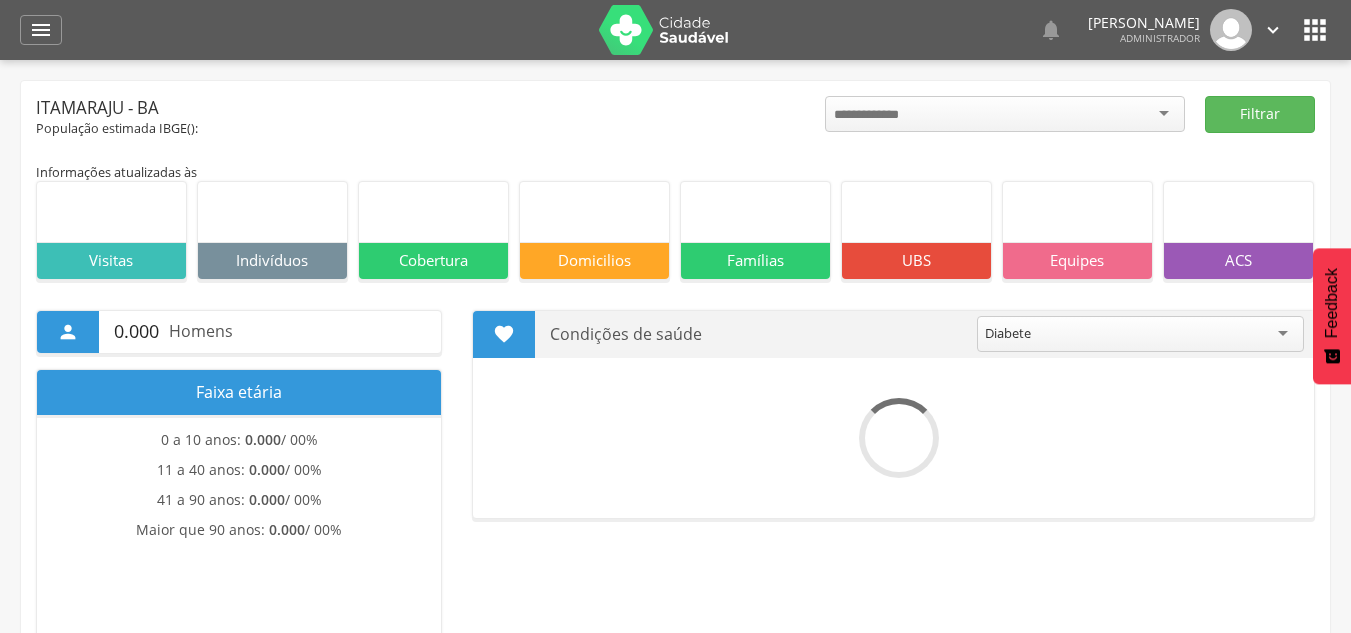 scroll, scrollTop: 0, scrollLeft: 0, axis: both 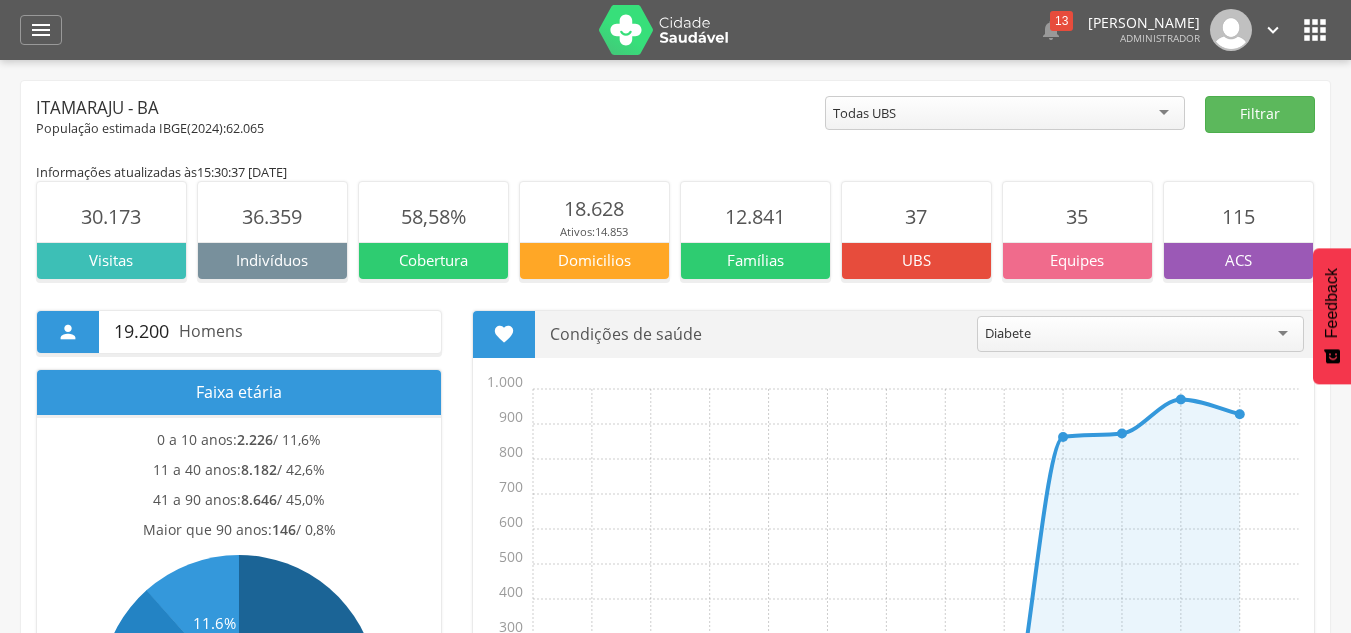 click on "" at bounding box center (1315, 30) 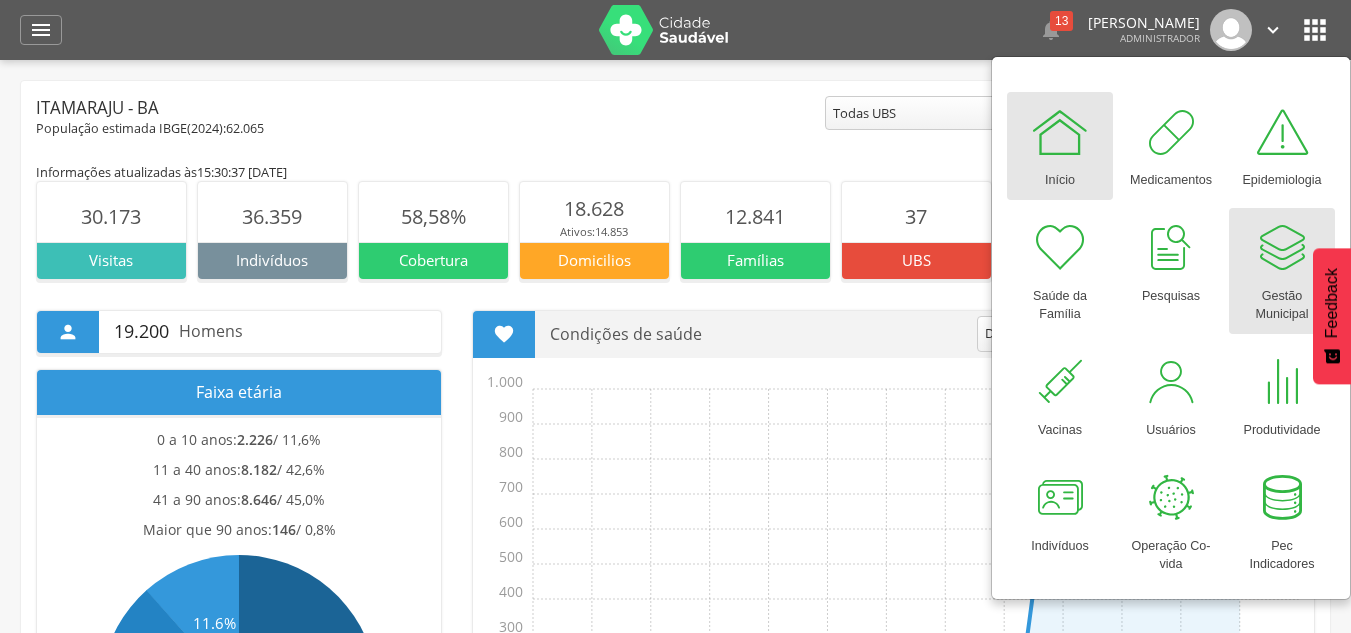 click at bounding box center [1282, 248] 